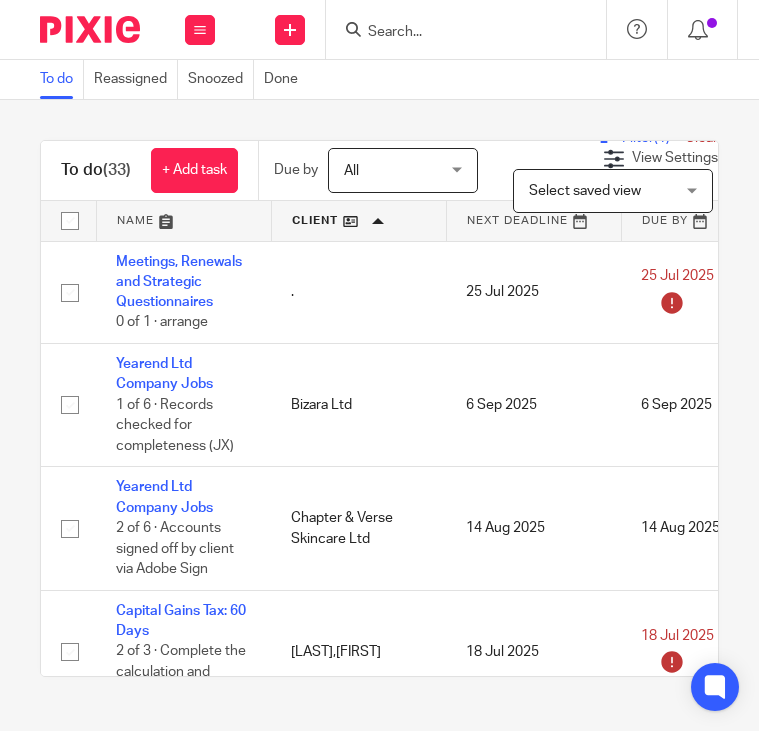 click at bounding box center [472, 29] 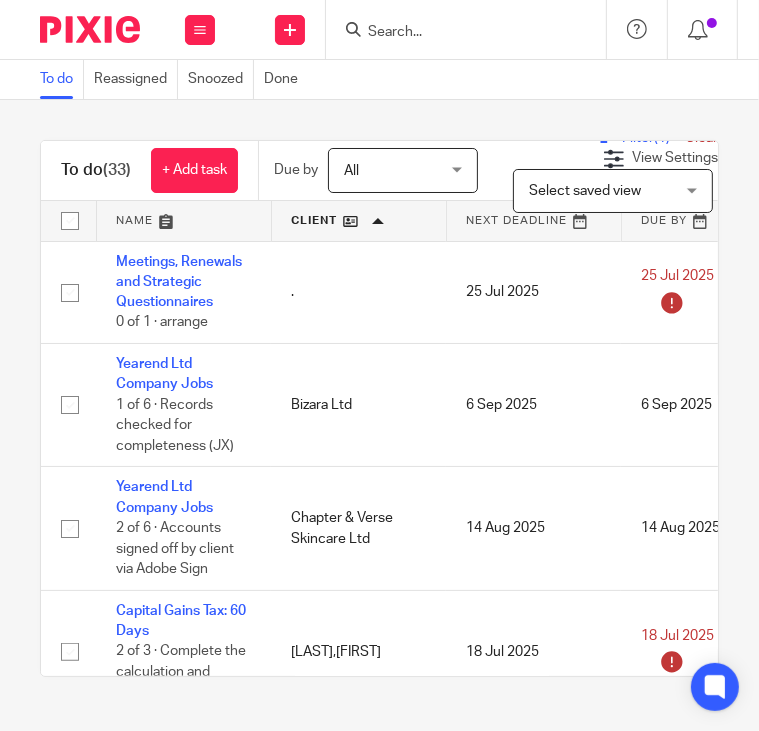 scroll, scrollTop: 119, scrollLeft: 0, axis: vertical 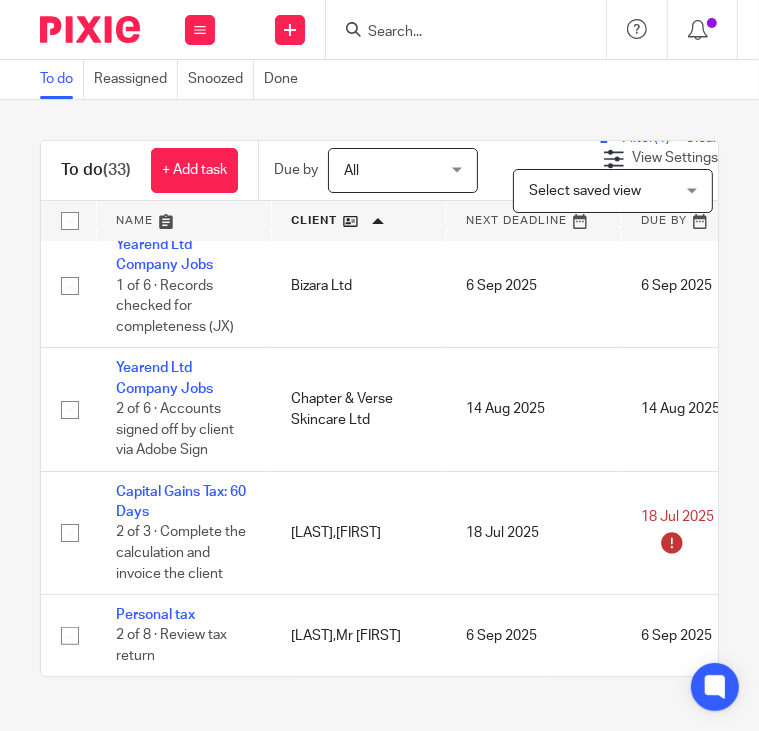 click at bounding box center [472, 29] 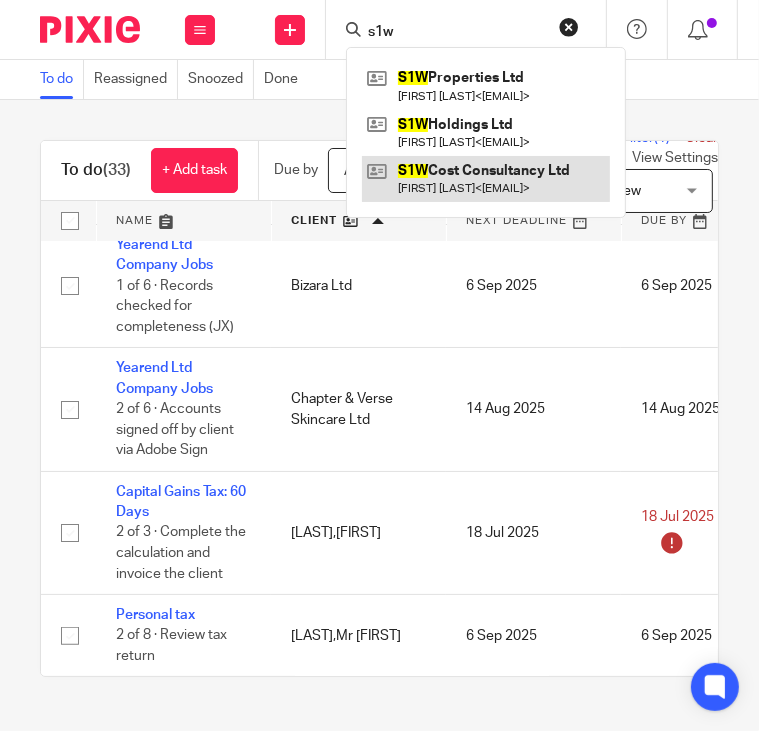 type on "s1w" 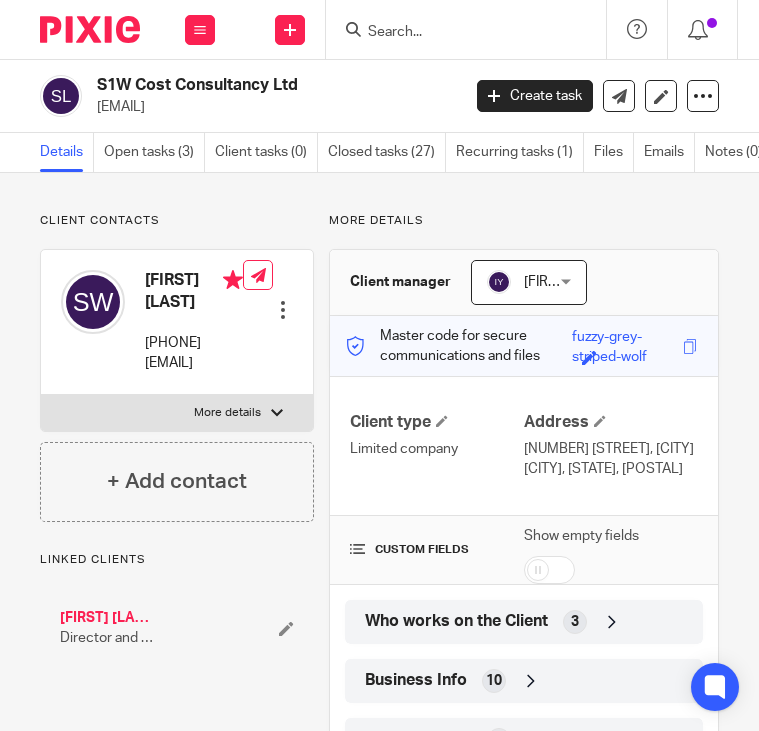 scroll, scrollTop: 0, scrollLeft: 0, axis: both 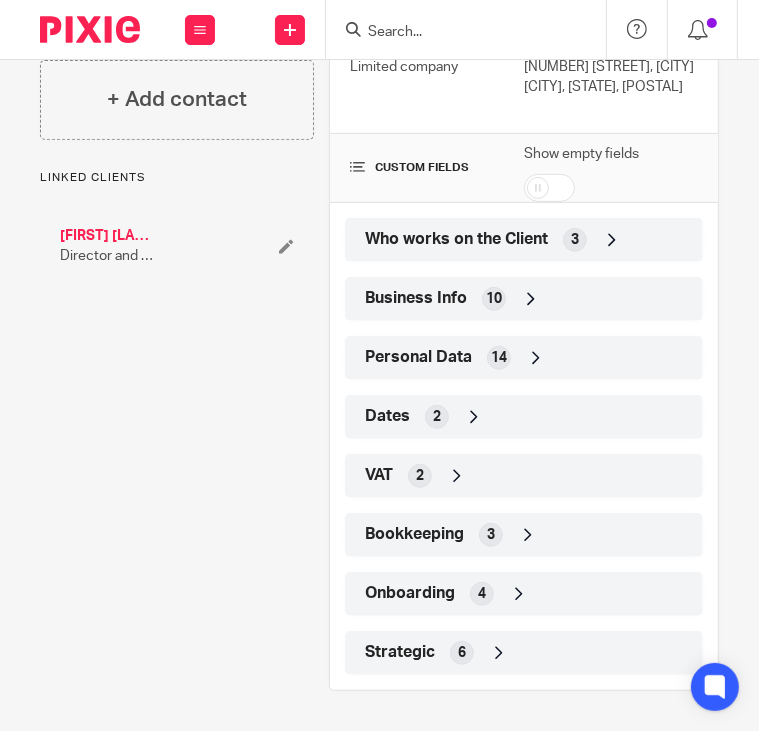 click on "Strategic" at bounding box center (400, 652) 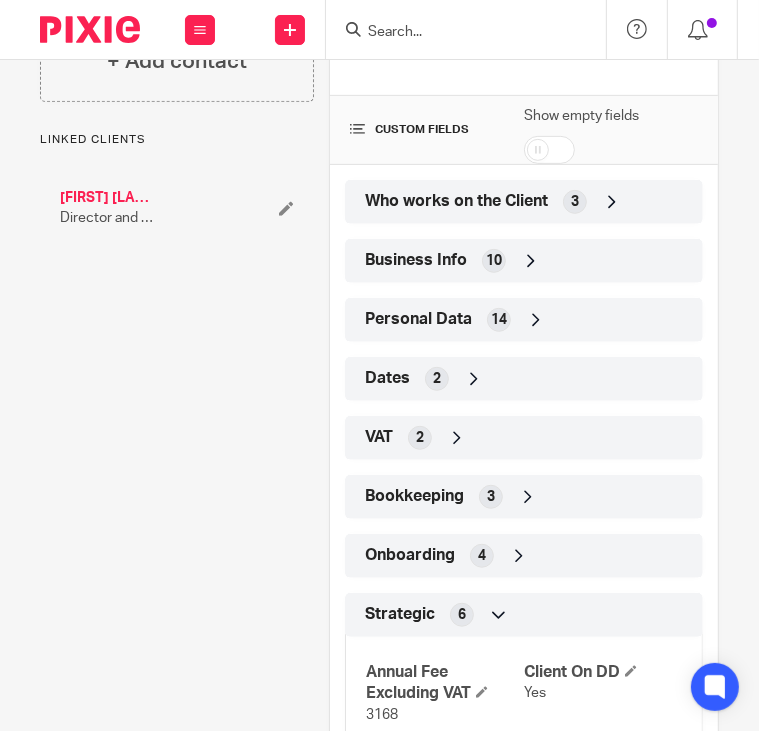scroll, scrollTop: 679, scrollLeft: 0, axis: vertical 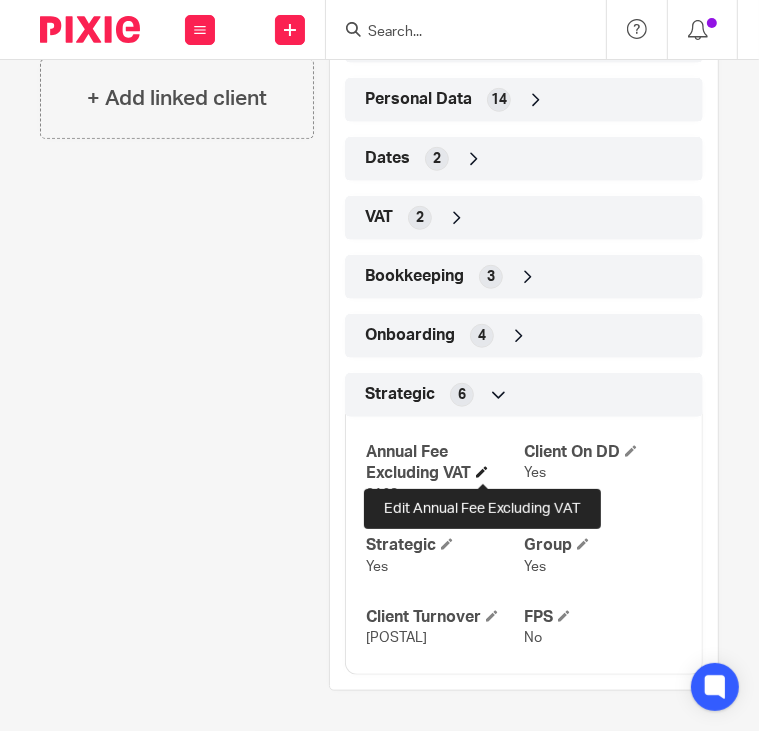 click at bounding box center (482, 472) 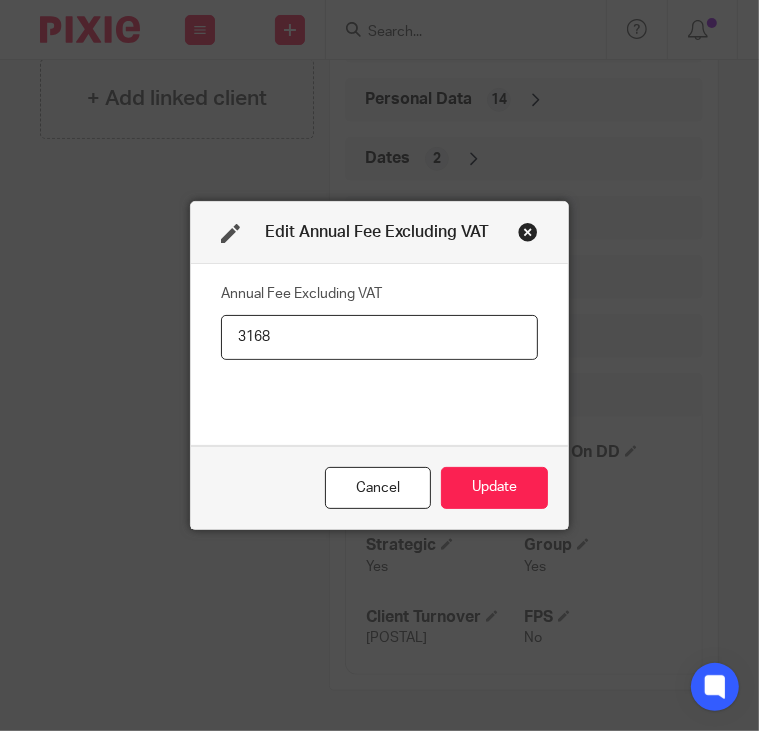 click on "3168" at bounding box center (380, 337) 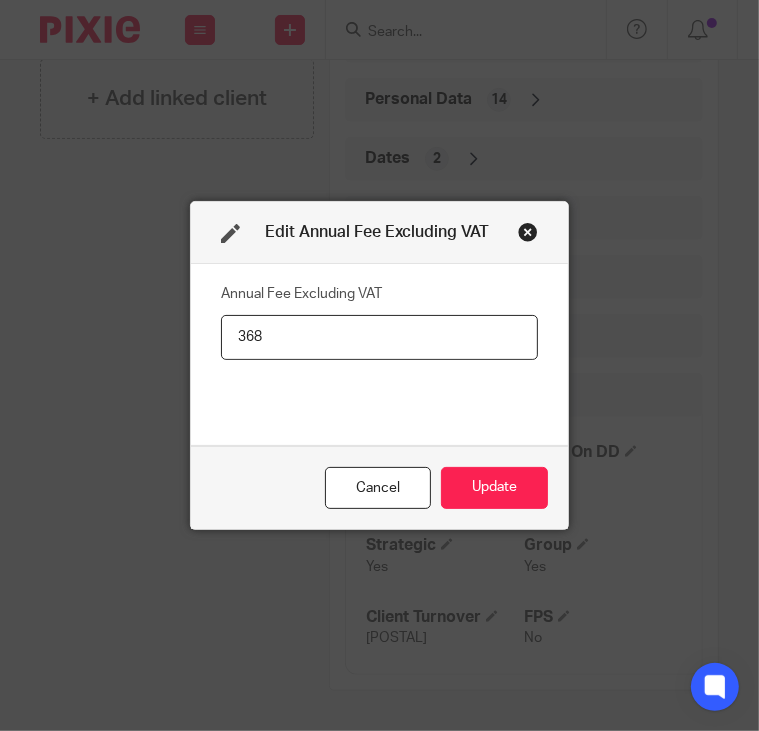type on "3168" 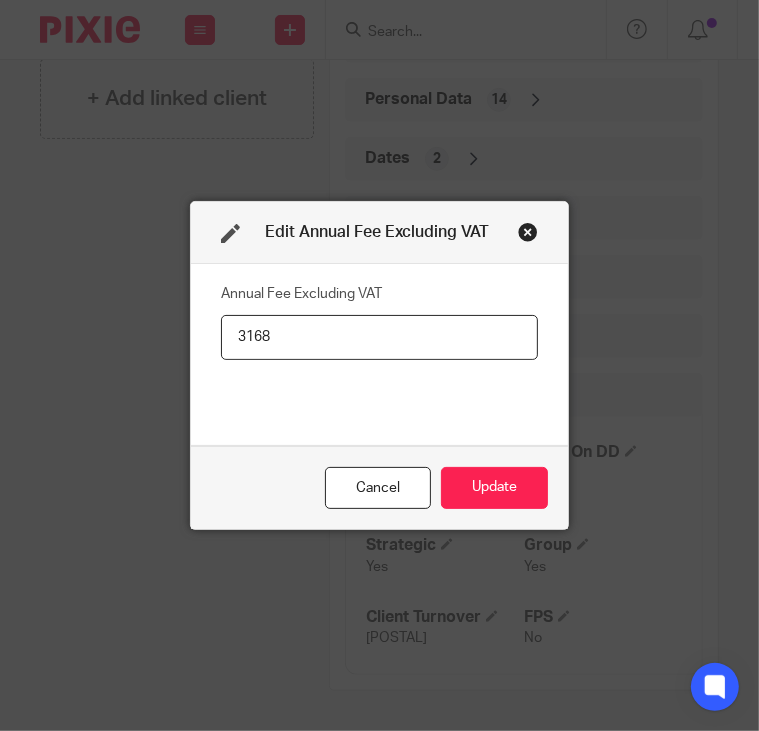 click at bounding box center [528, 232] 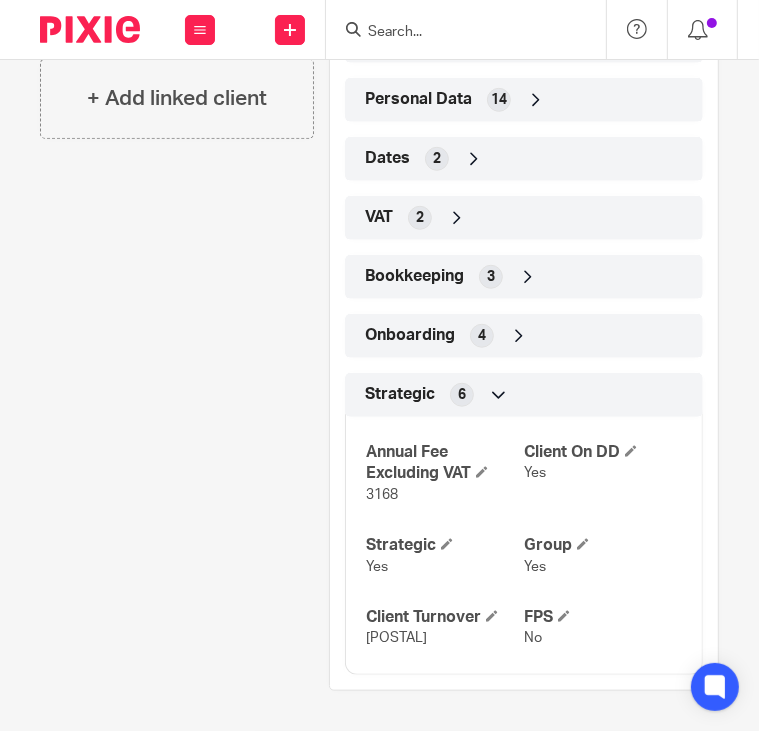 click at bounding box center (90, 29) 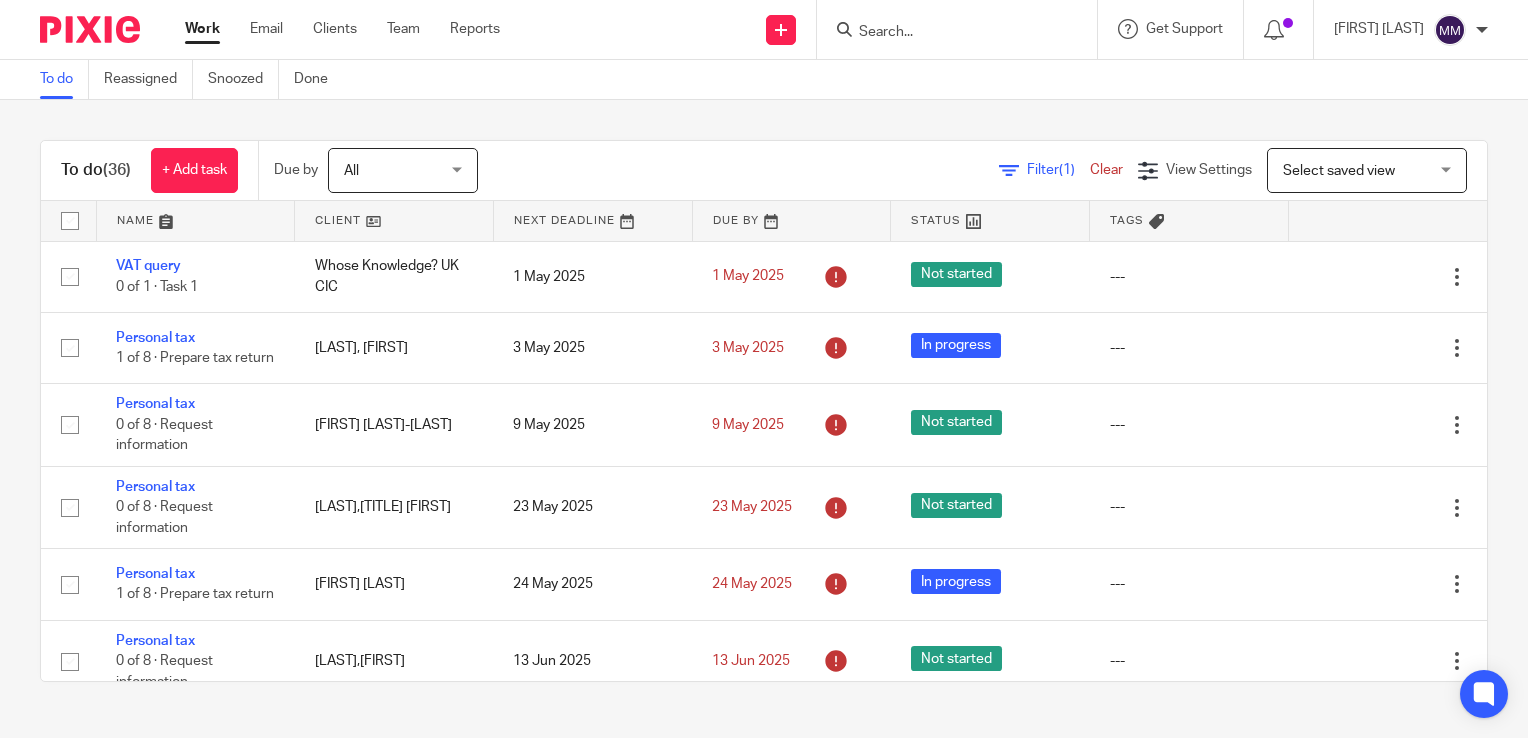 scroll, scrollTop: 0, scrollLeft: 0, axis: both 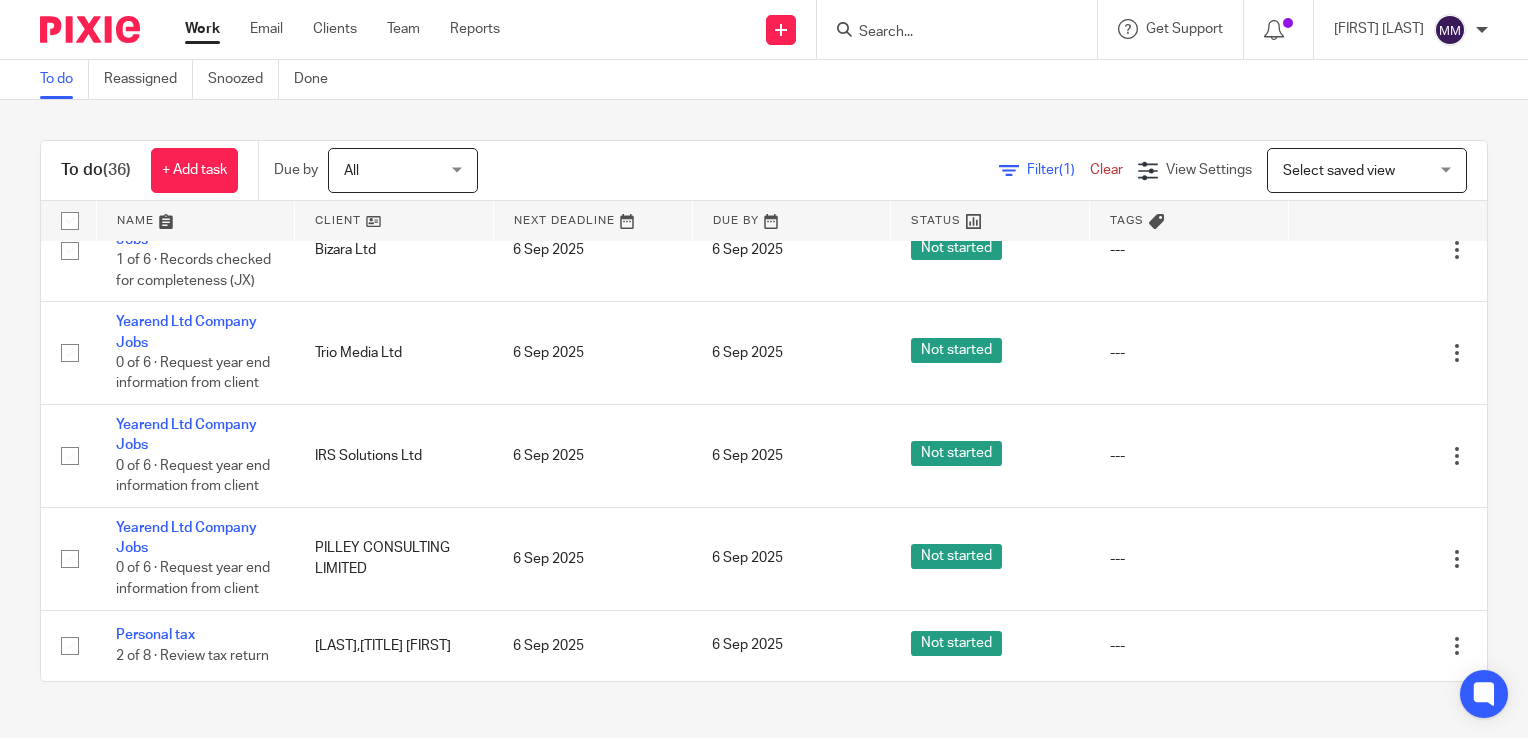 click at bounding box center (196, 221) 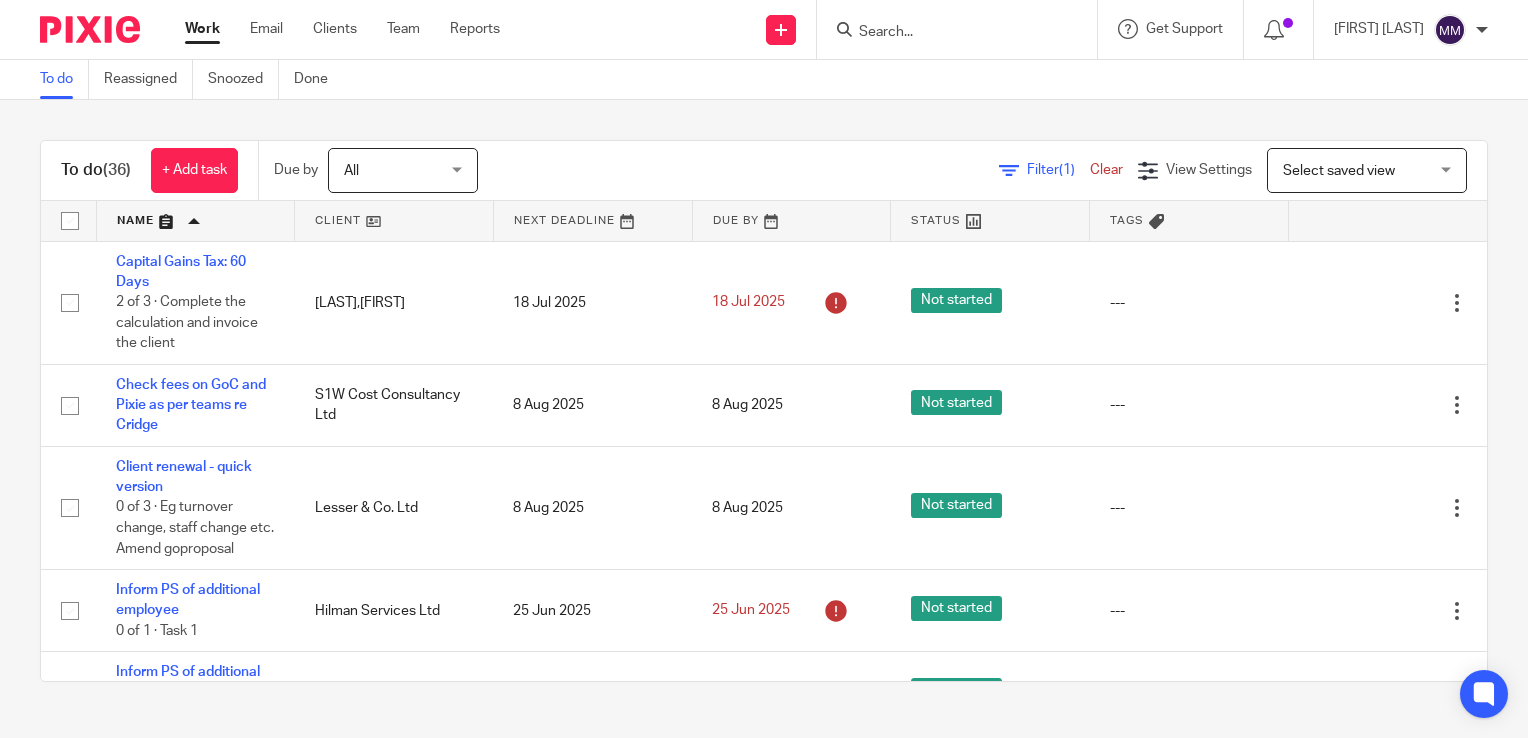 scroll, scrollTop: 0, scrollLeft: 0, axis: both 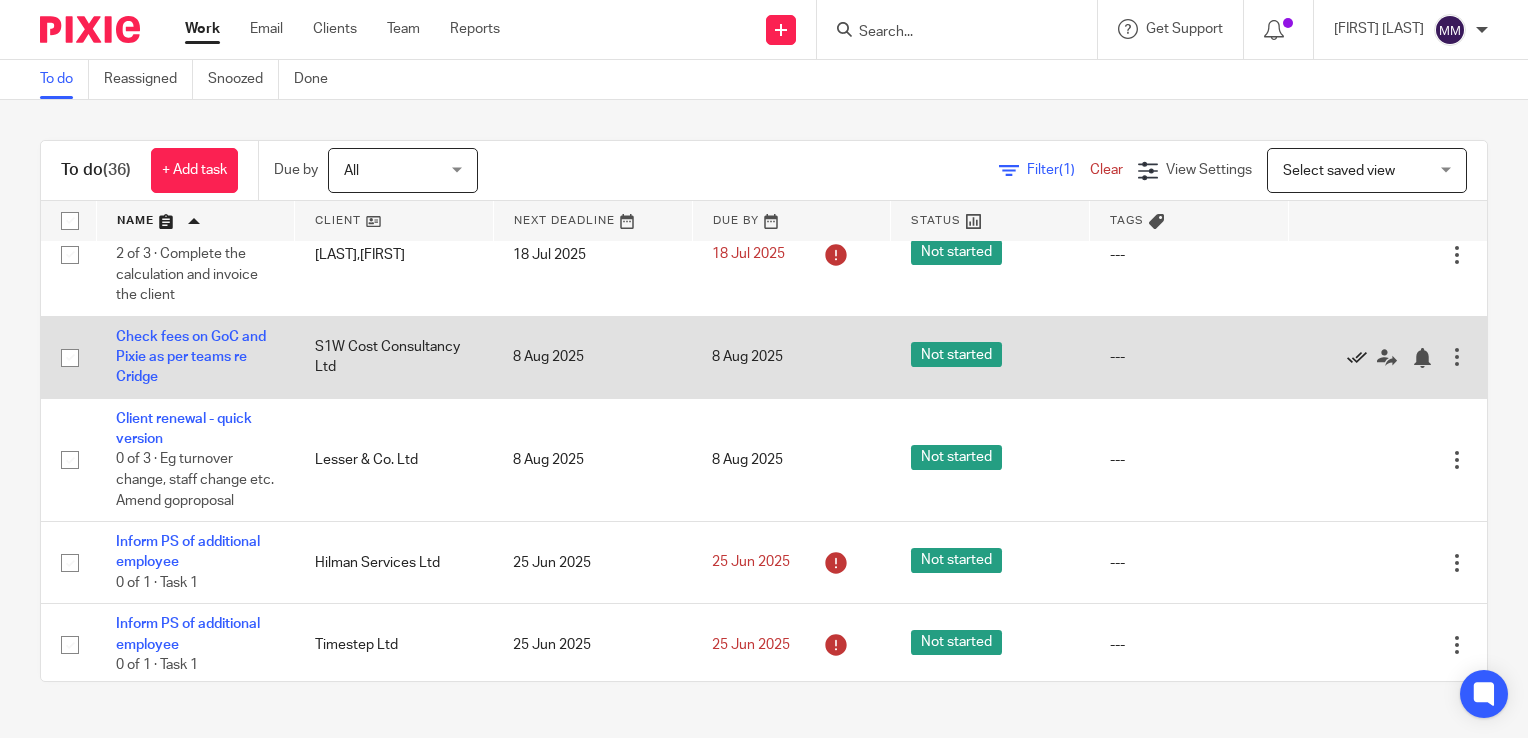 click at bounding box center [1357, 358] 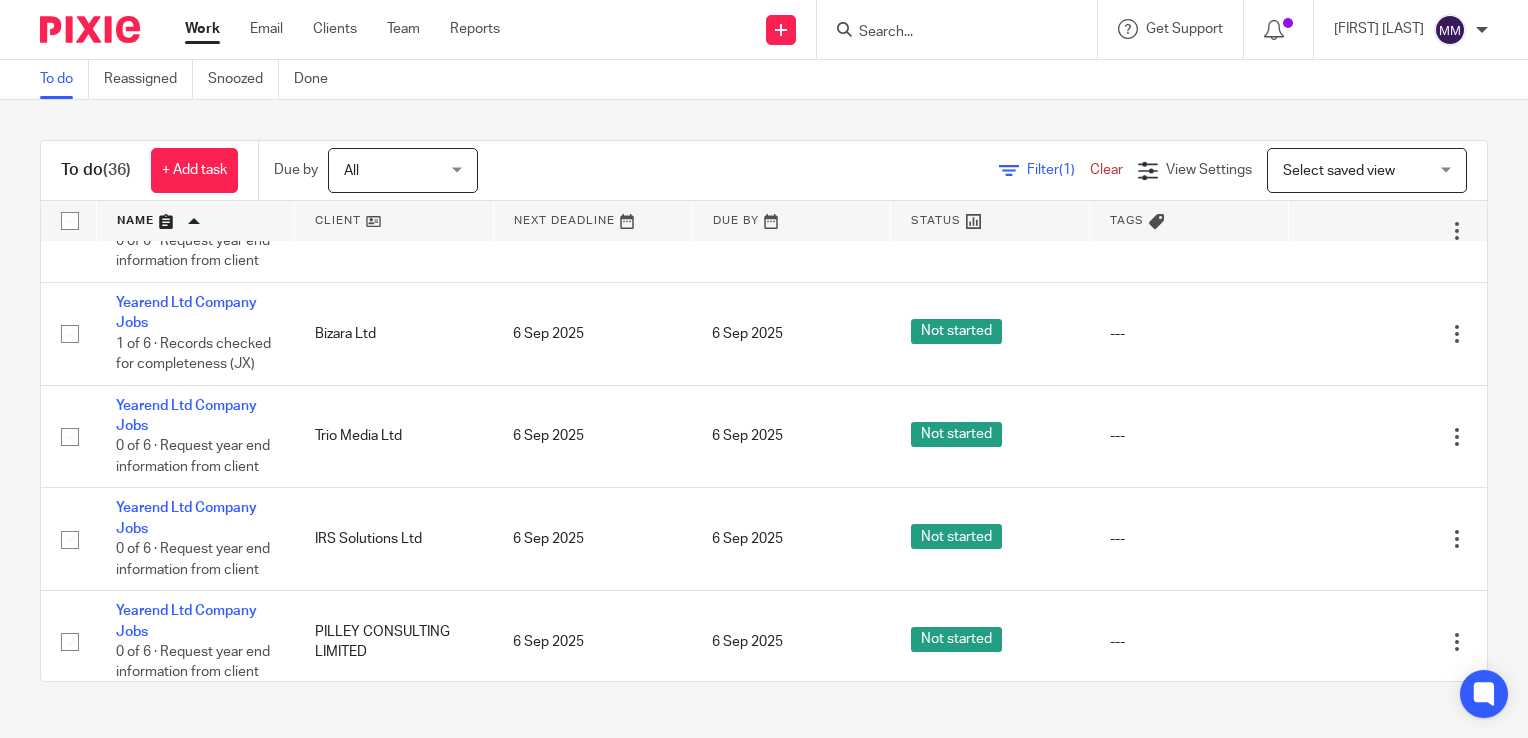 scroll, scrollTop: 3039, scrollLeft: 0, axis: vertical 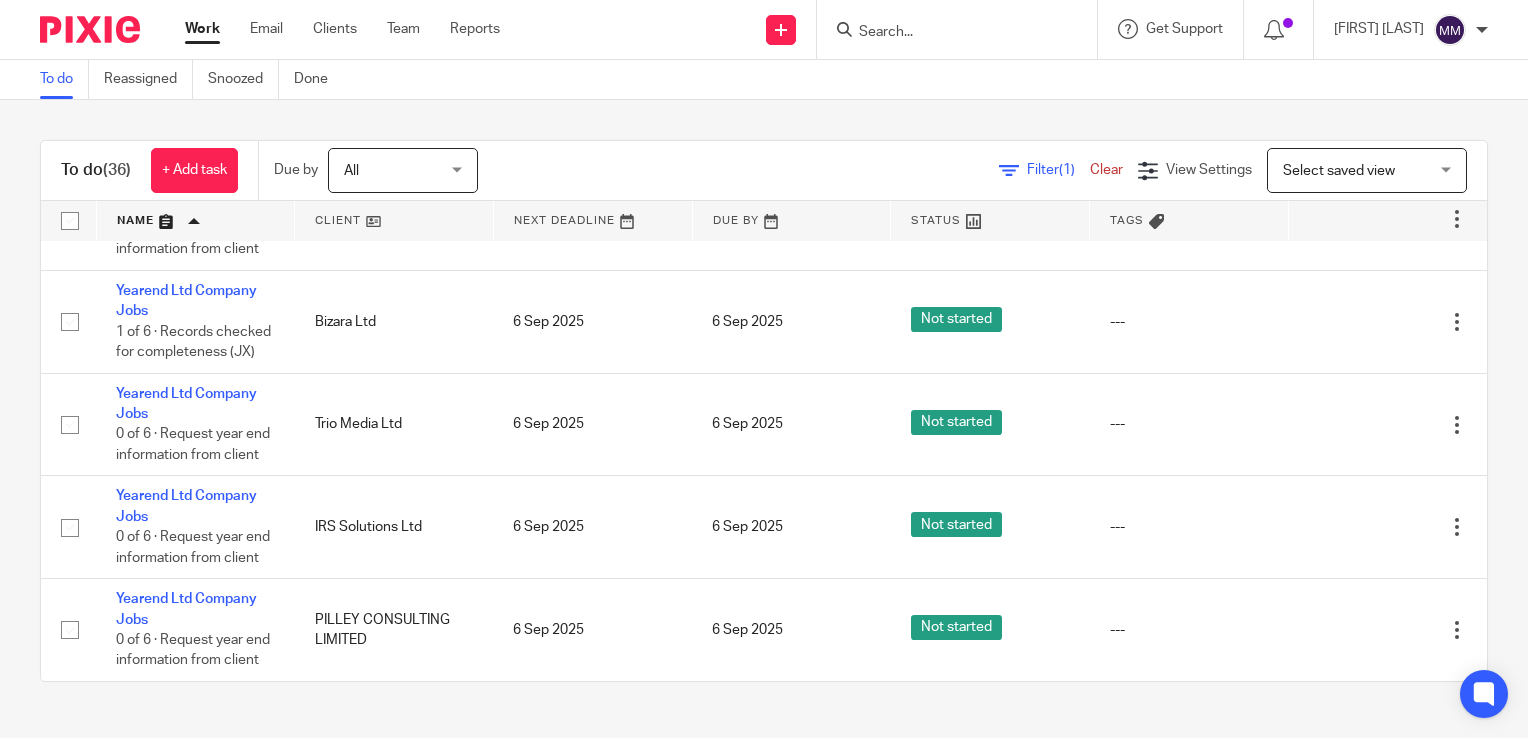 click on "Trio Media Ltd" at bounding box center [394, 424] 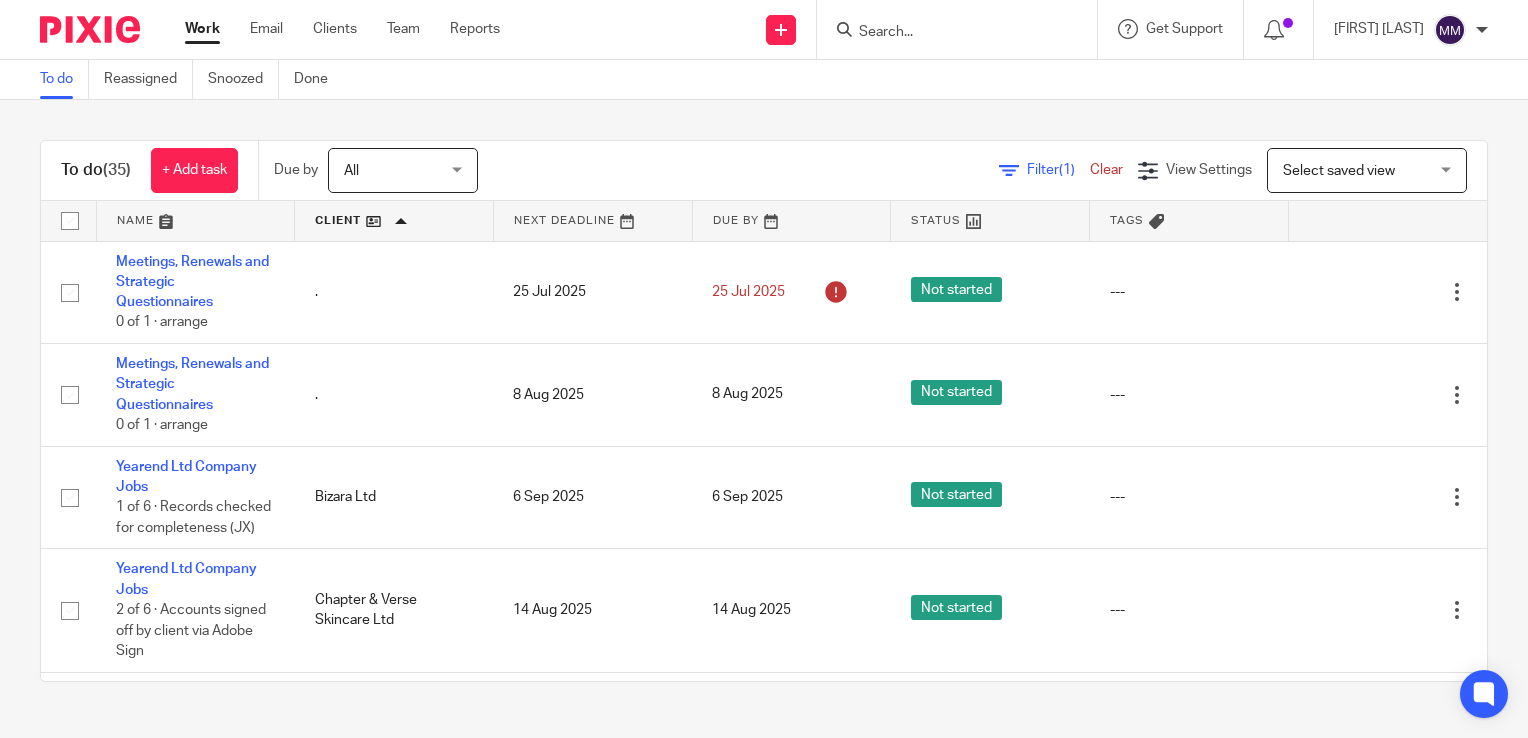 scroll, scrollTop: 0, scrollLeft: 0, axis: both 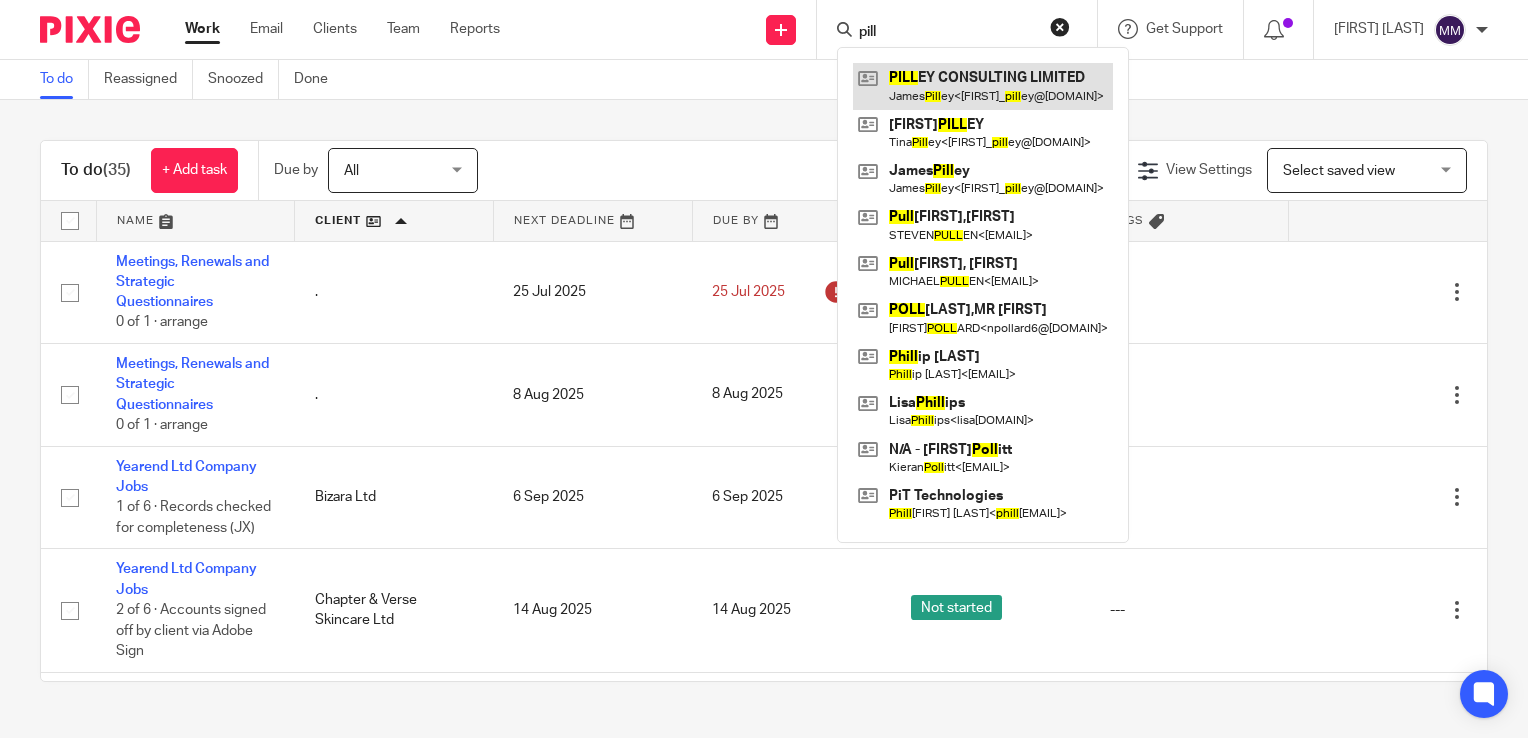 type on "pill" 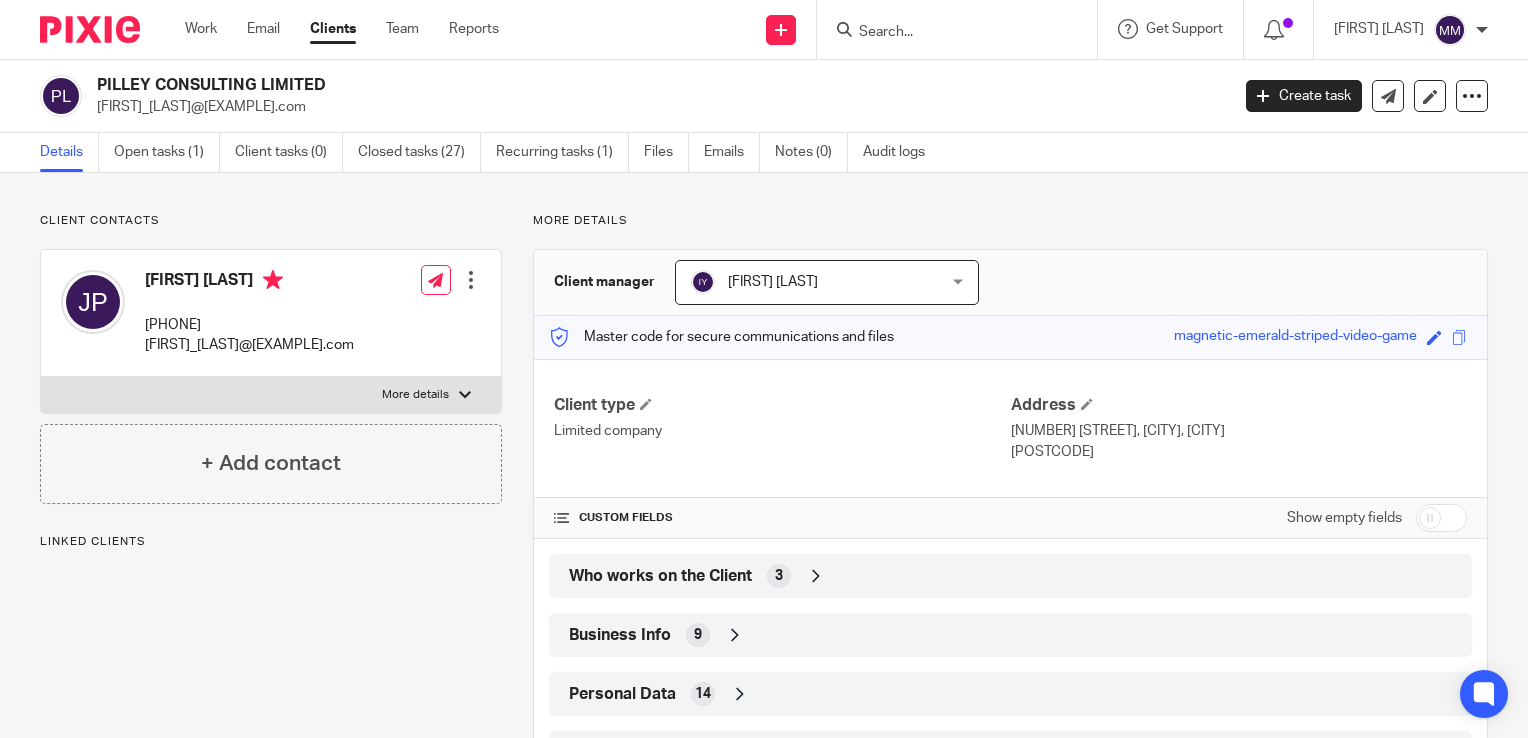 scroll, scrollTop: 0, scrollLeft: 0, axis: both 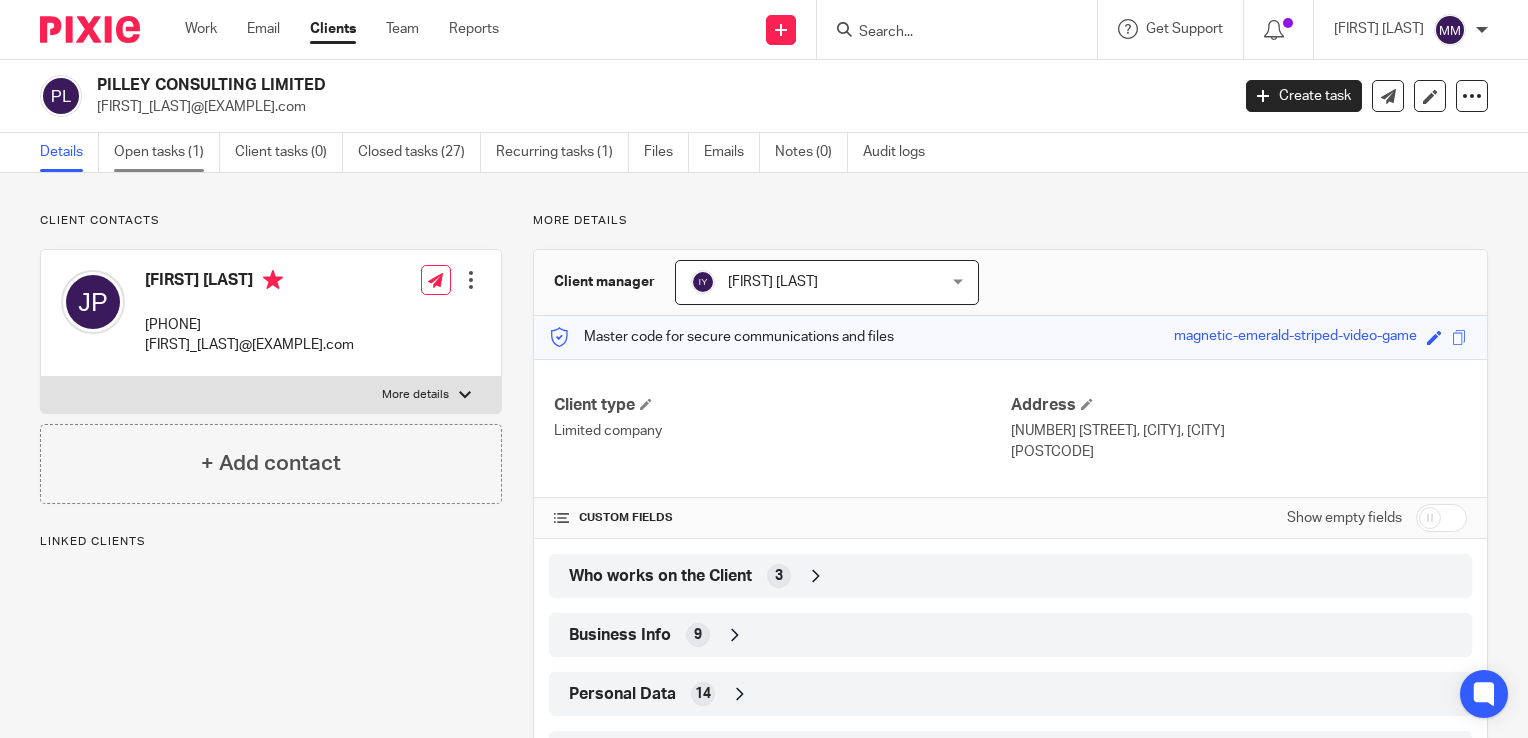 click on "Open tasks (1)" at bounding box center (167, 152) 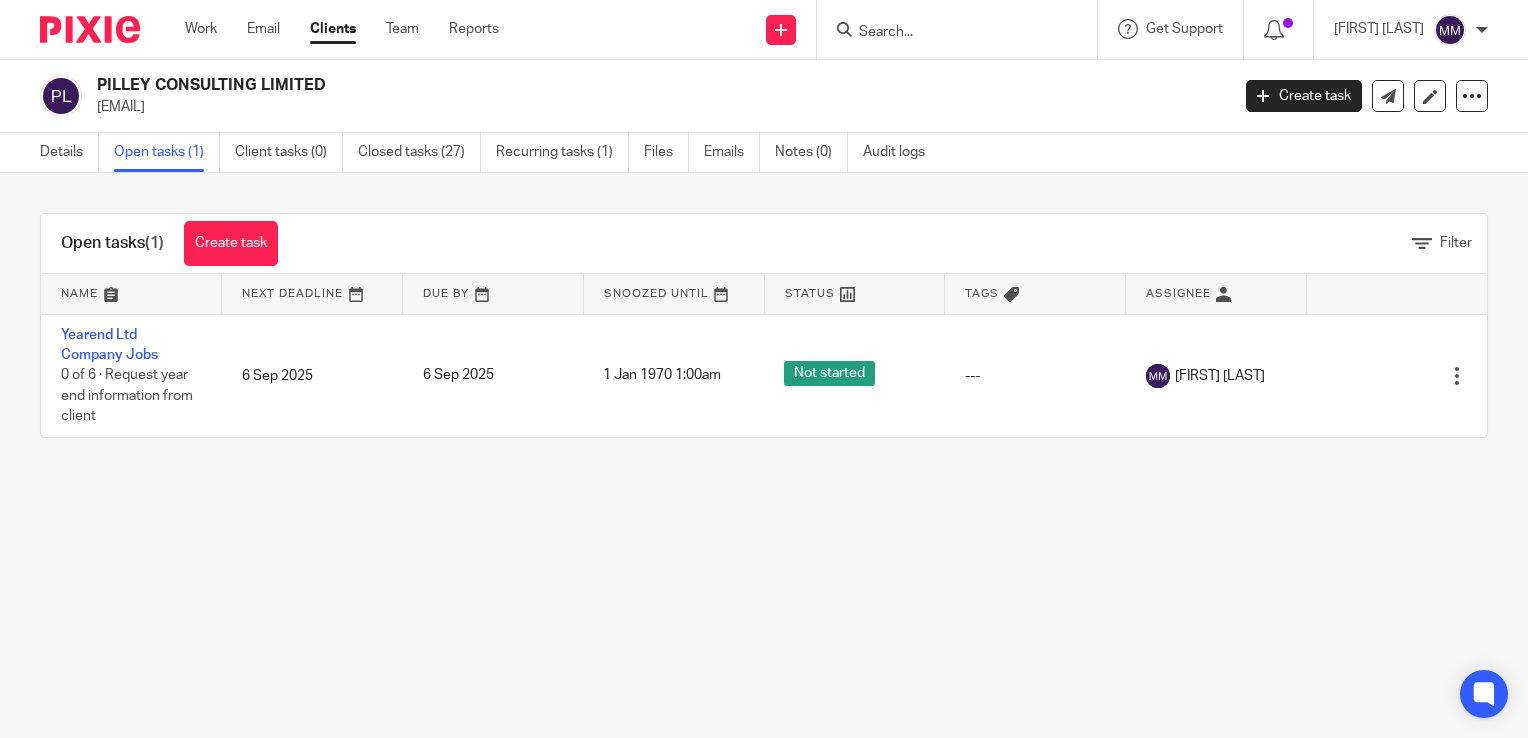 scroll, scrollTop: 0, scrollLeft: 0, axis: both 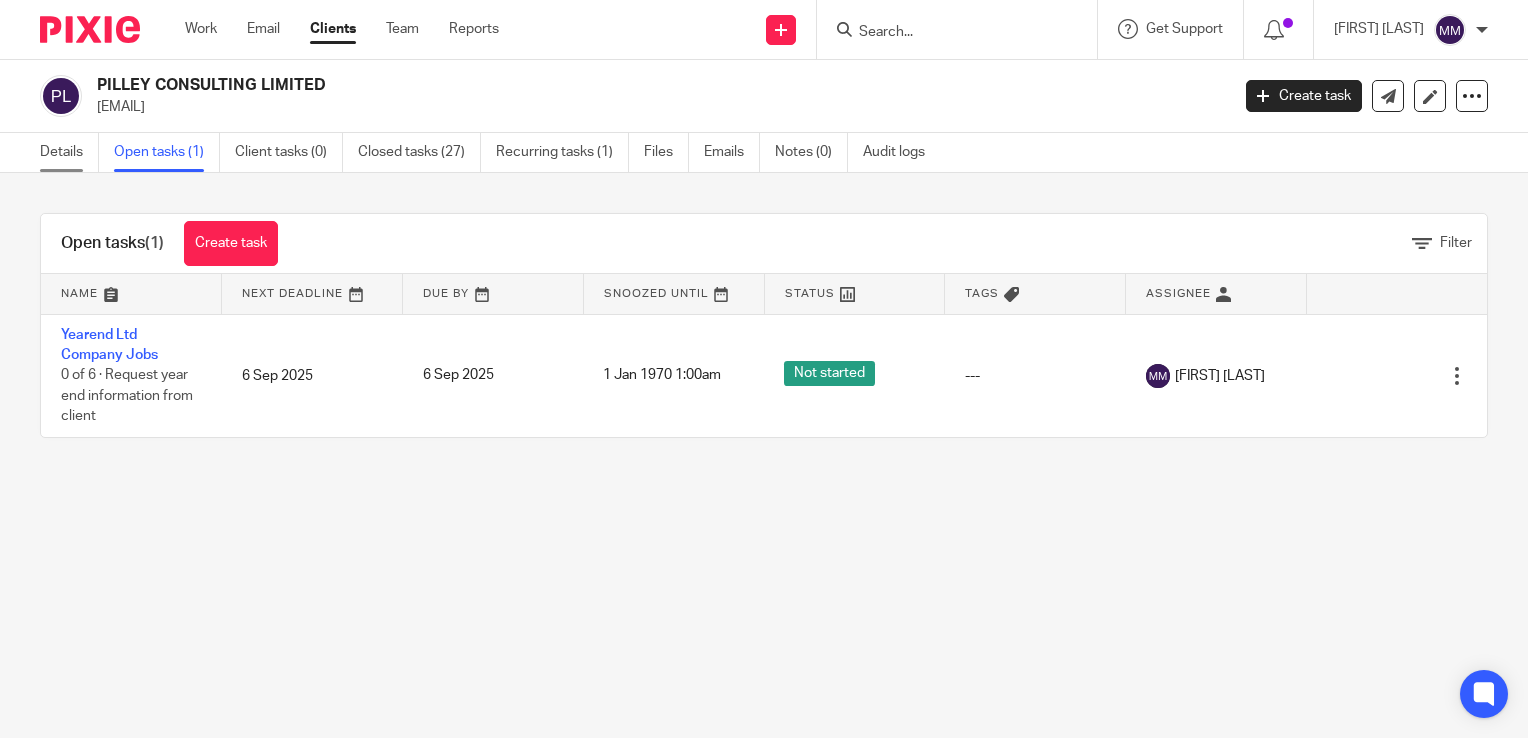 click on "Details" at bounding box center [69, 152] 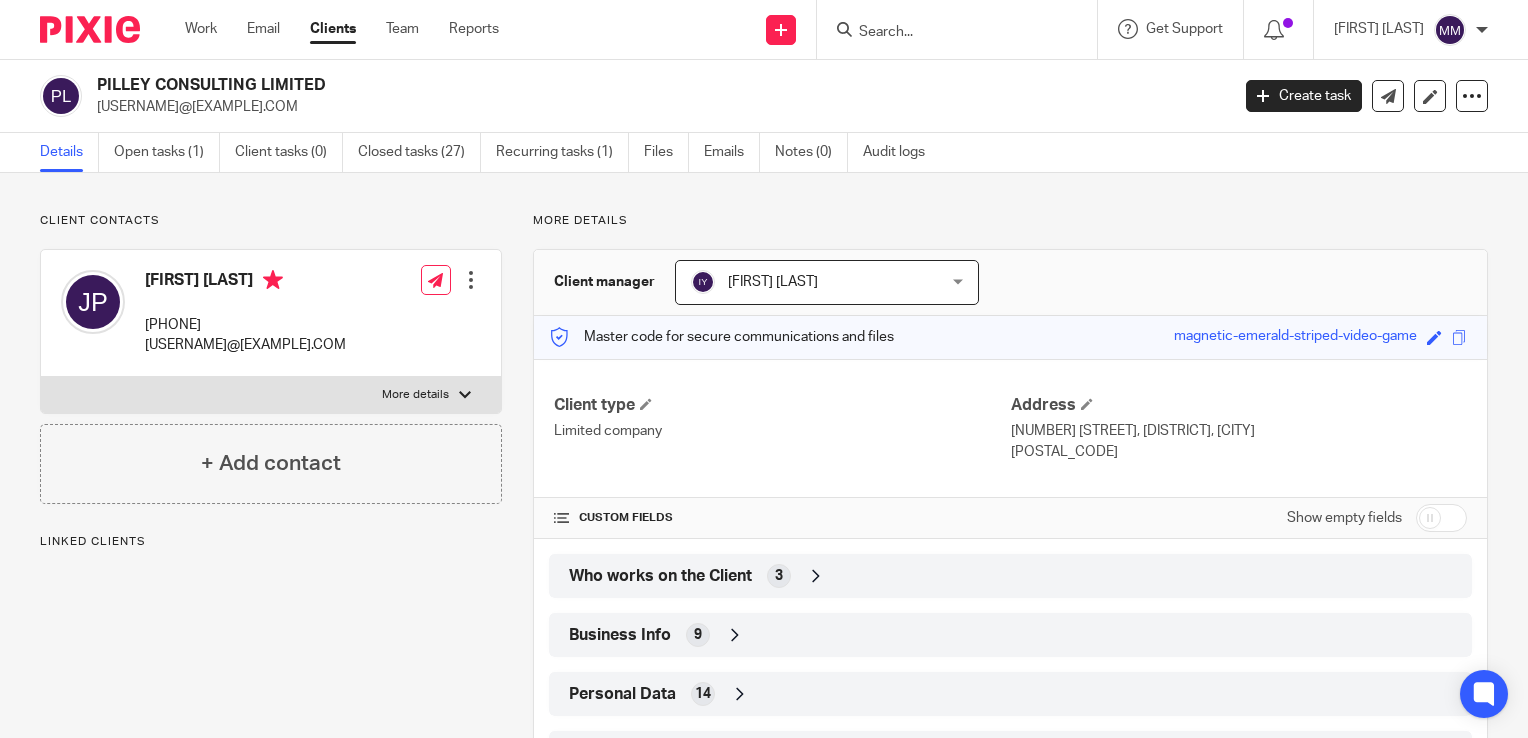 scroll, scrollTop: 0, scrollLeft: 0, axis: both 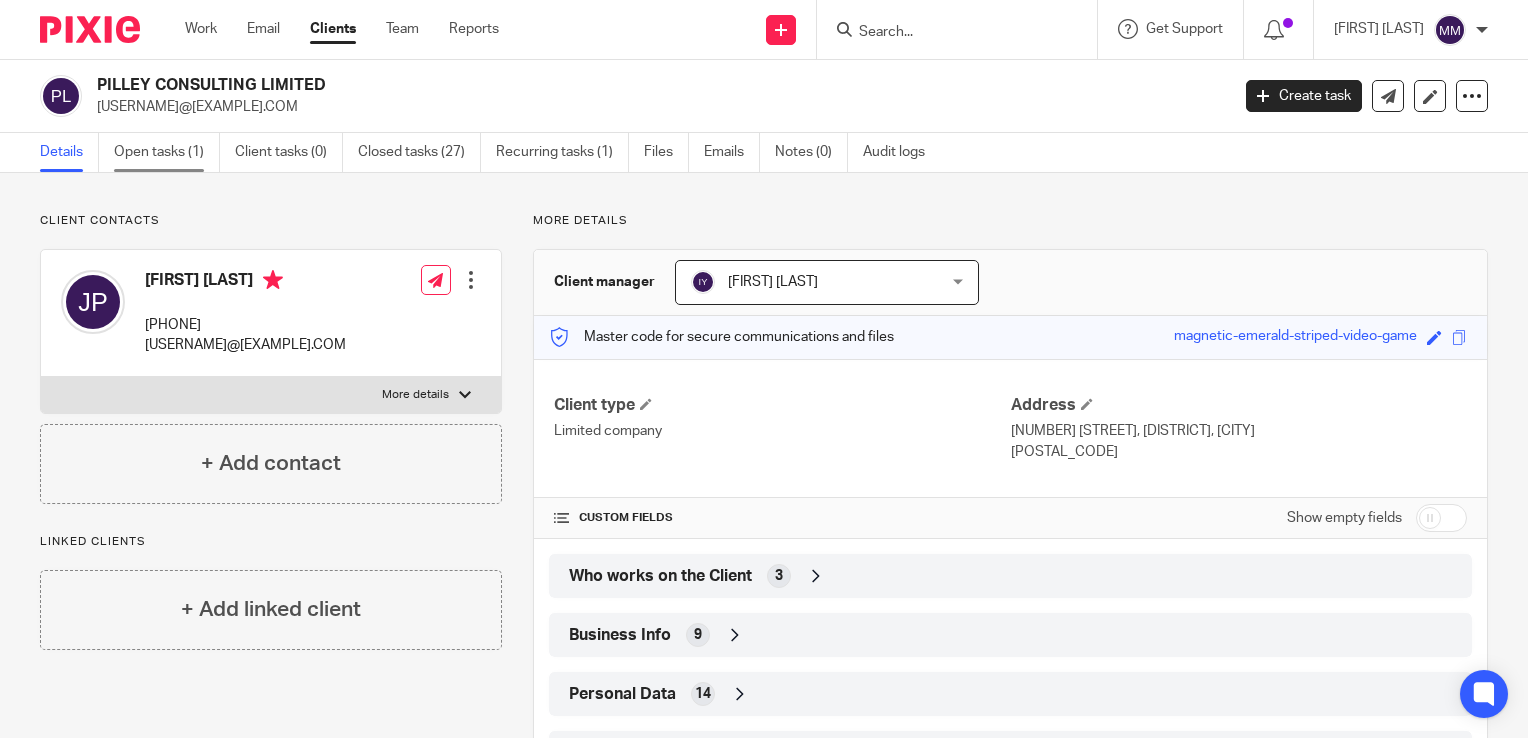 click on "Open tasks (1)" at bounding box center [167, 152] 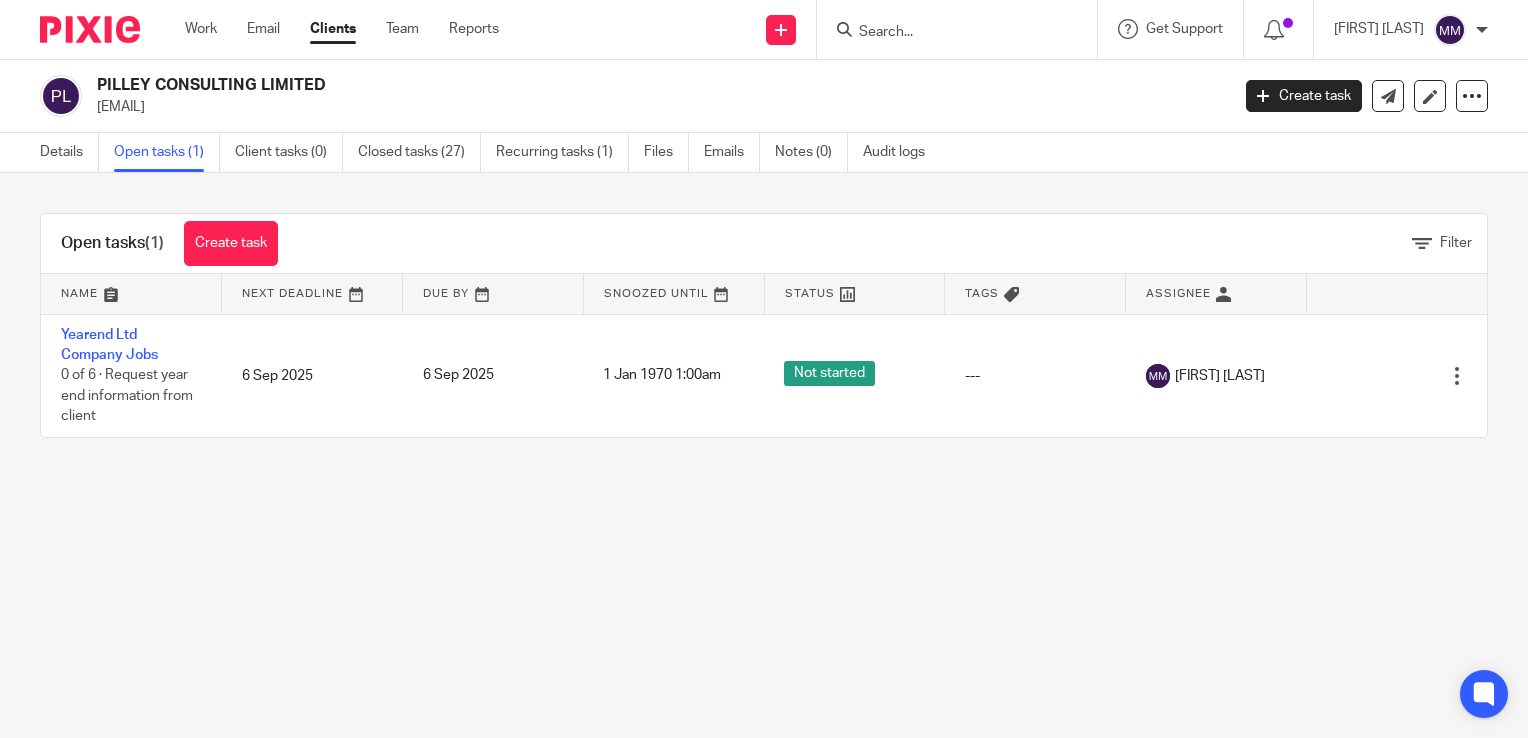 scroll, scrollTop: 0, scrollLeft: 0, axis: both 